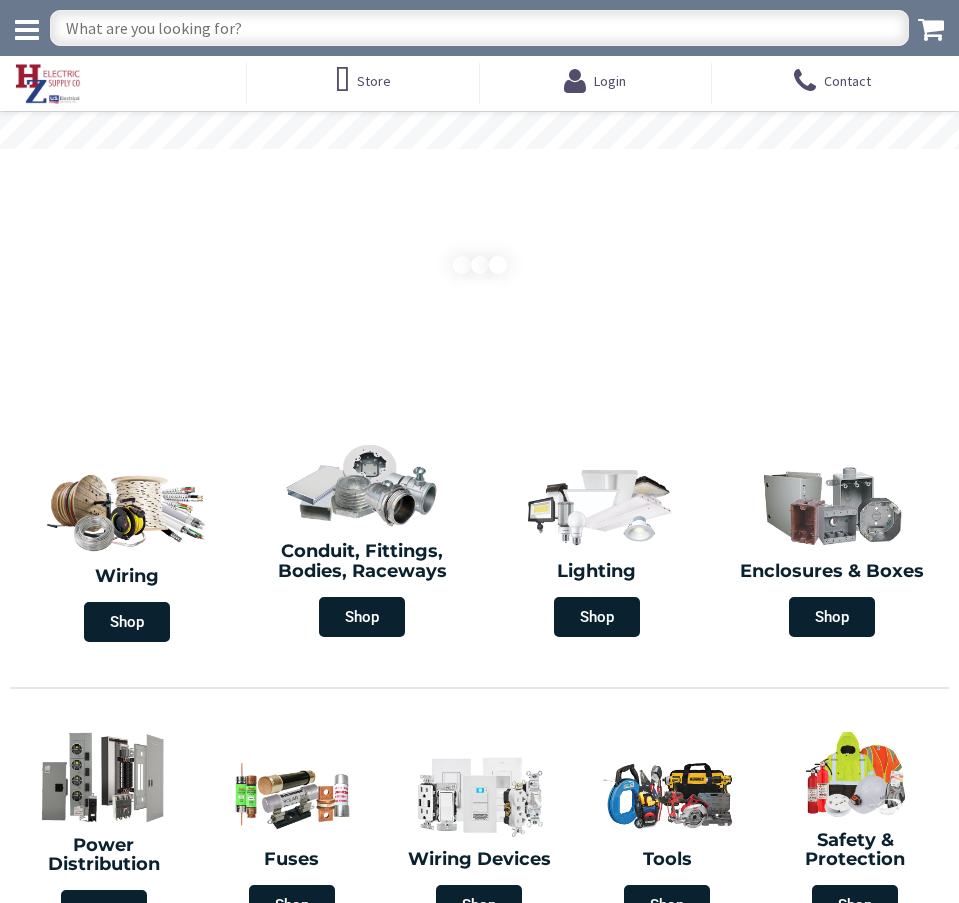 scroll, scrollTop: 0, scrollLeft: 0, axis: both 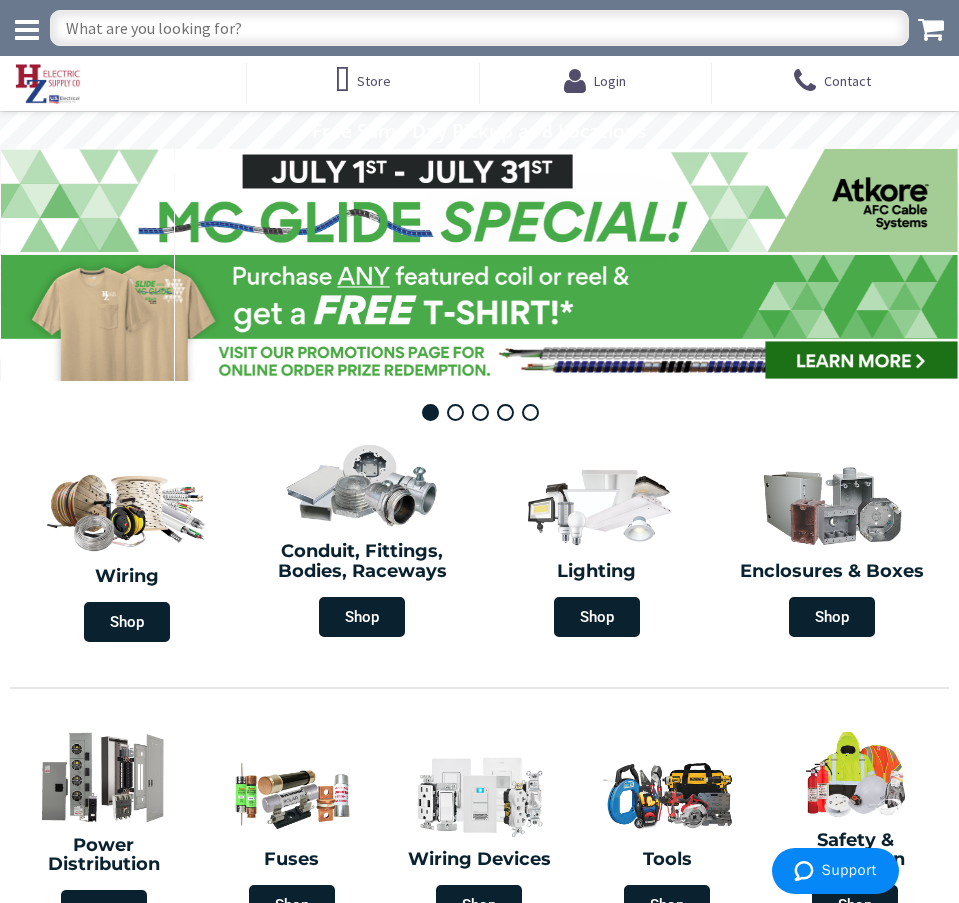click at bounding box center (479, 28) 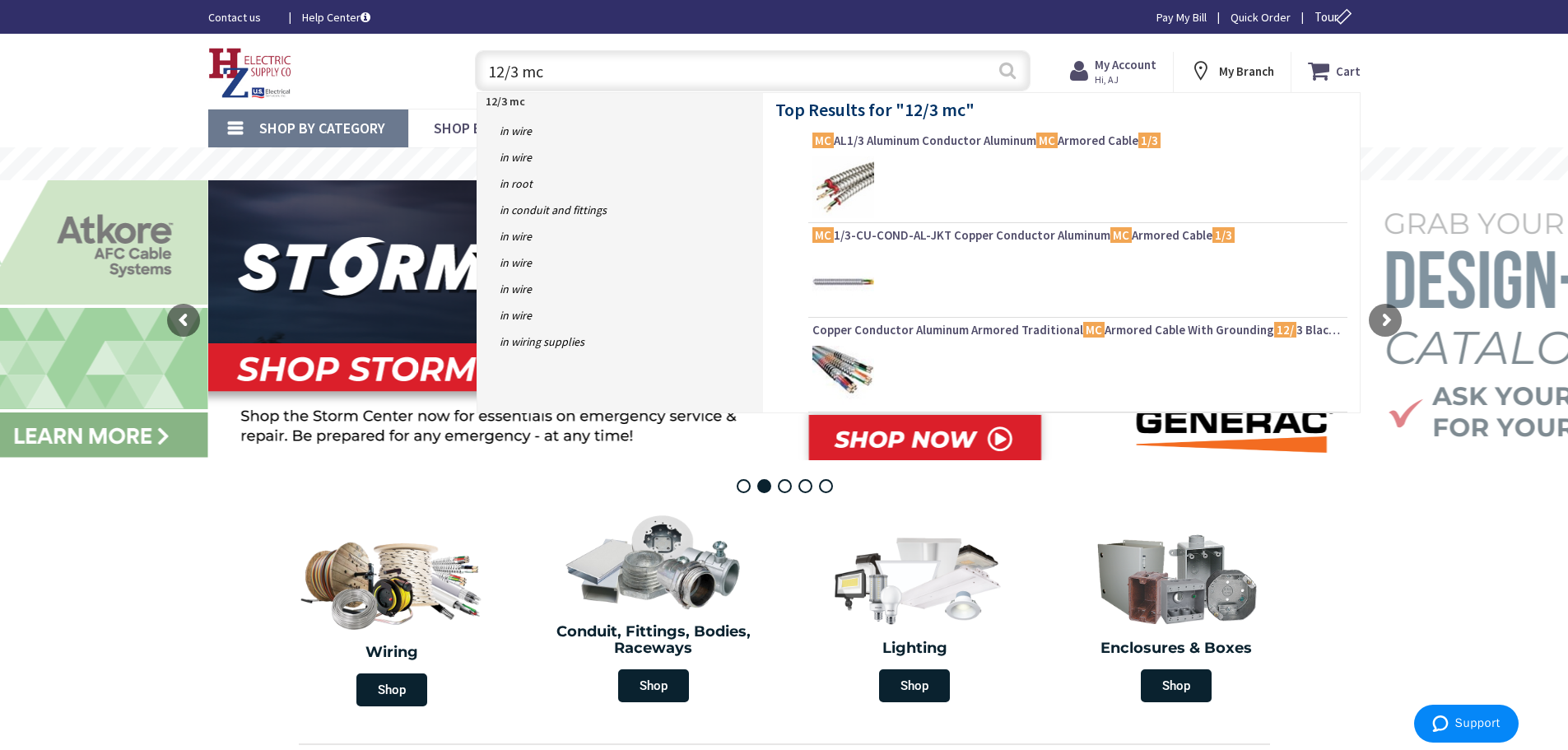 type on "12/3 mc" 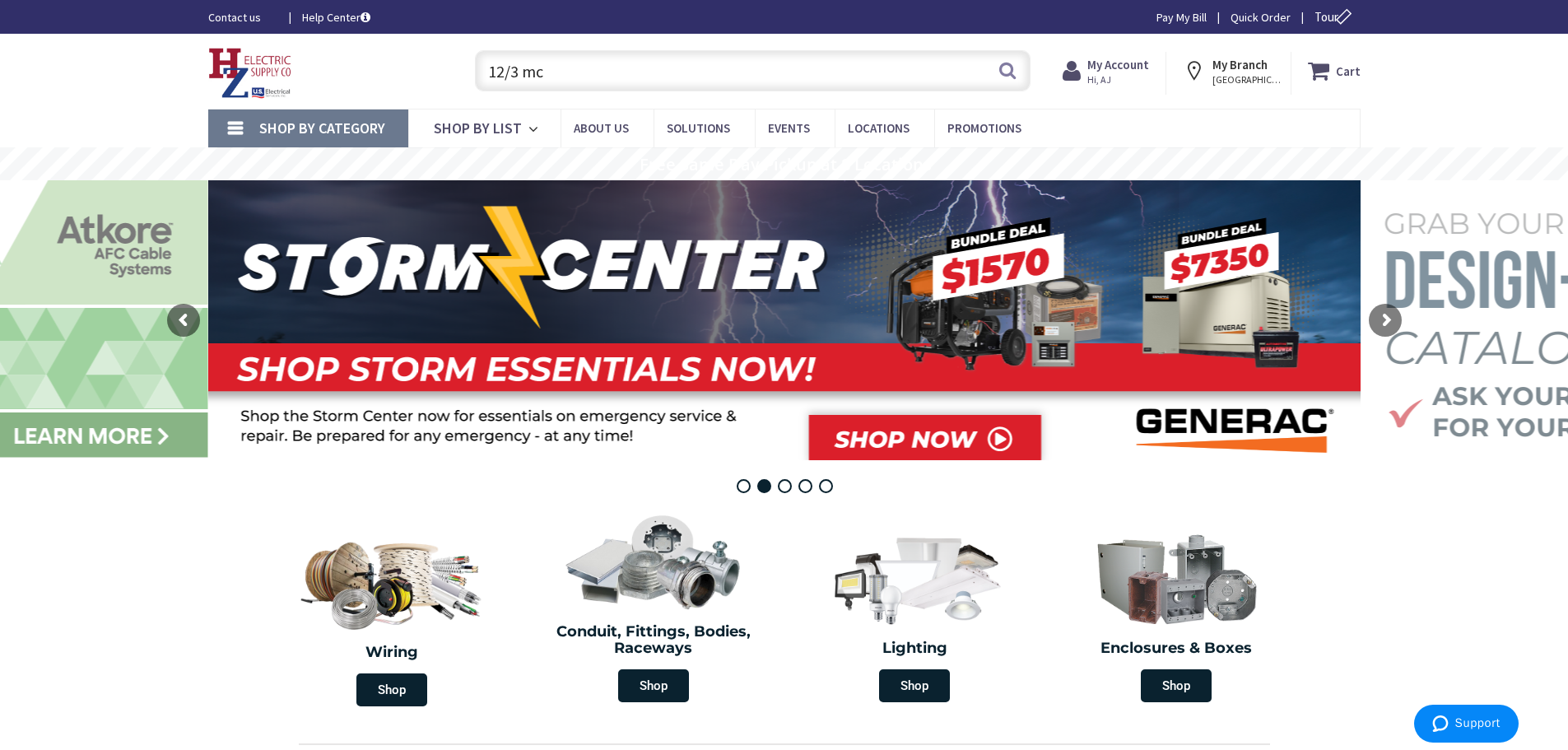 scroll, scrollTop: 0, scrollLeft: 0, axis: both 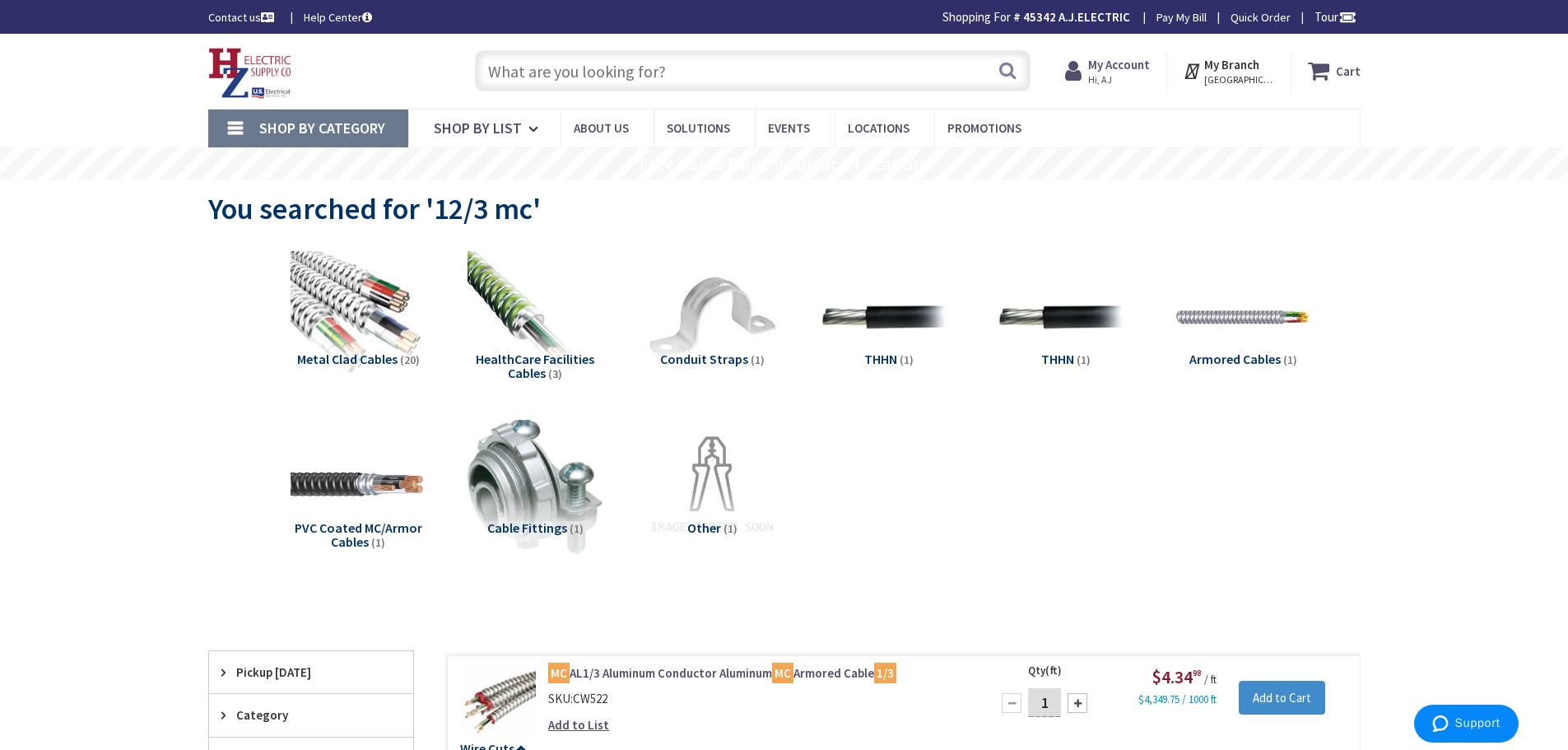 click at bounding box center (752, 71) 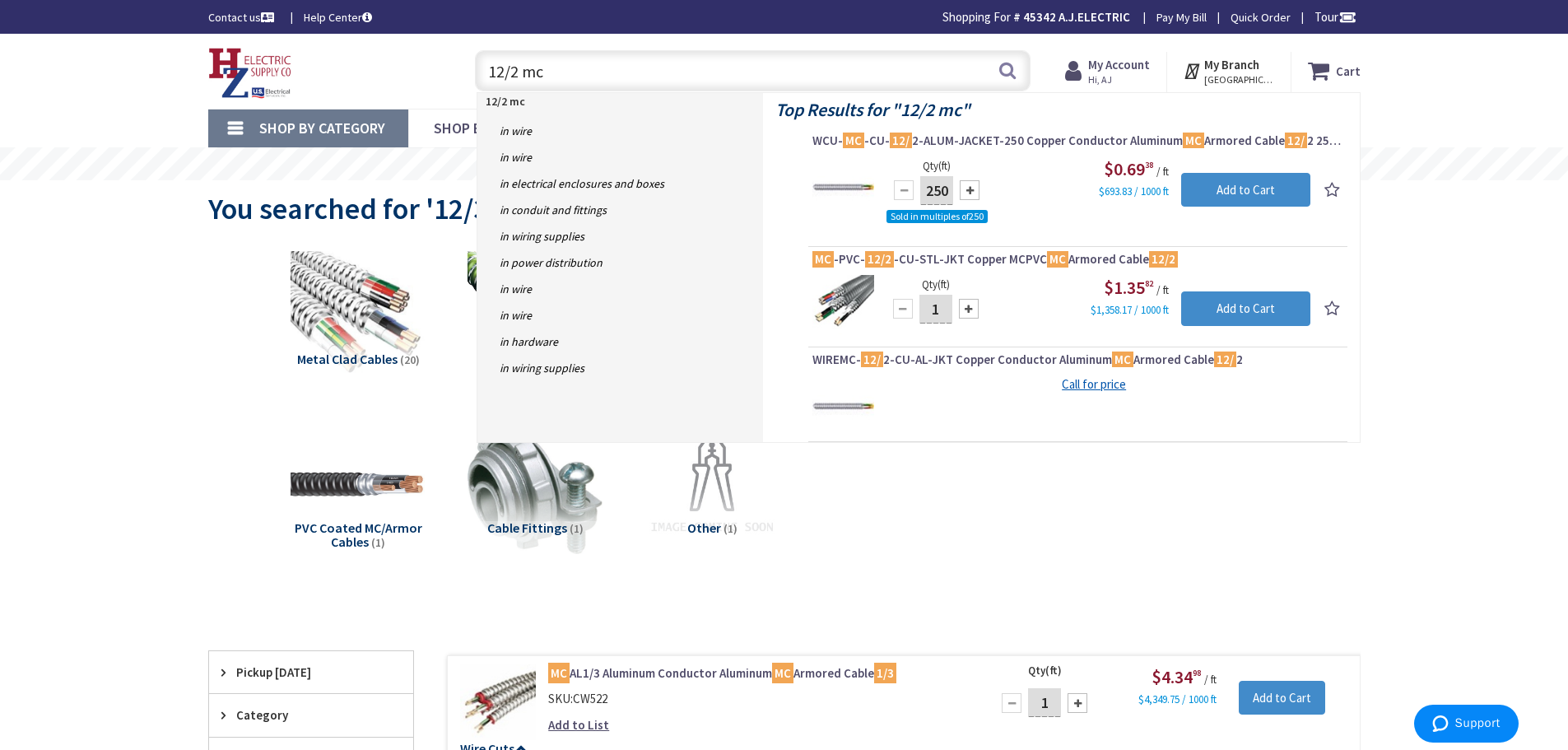 click on "12/2 mc" at bounding box center (752, 71) 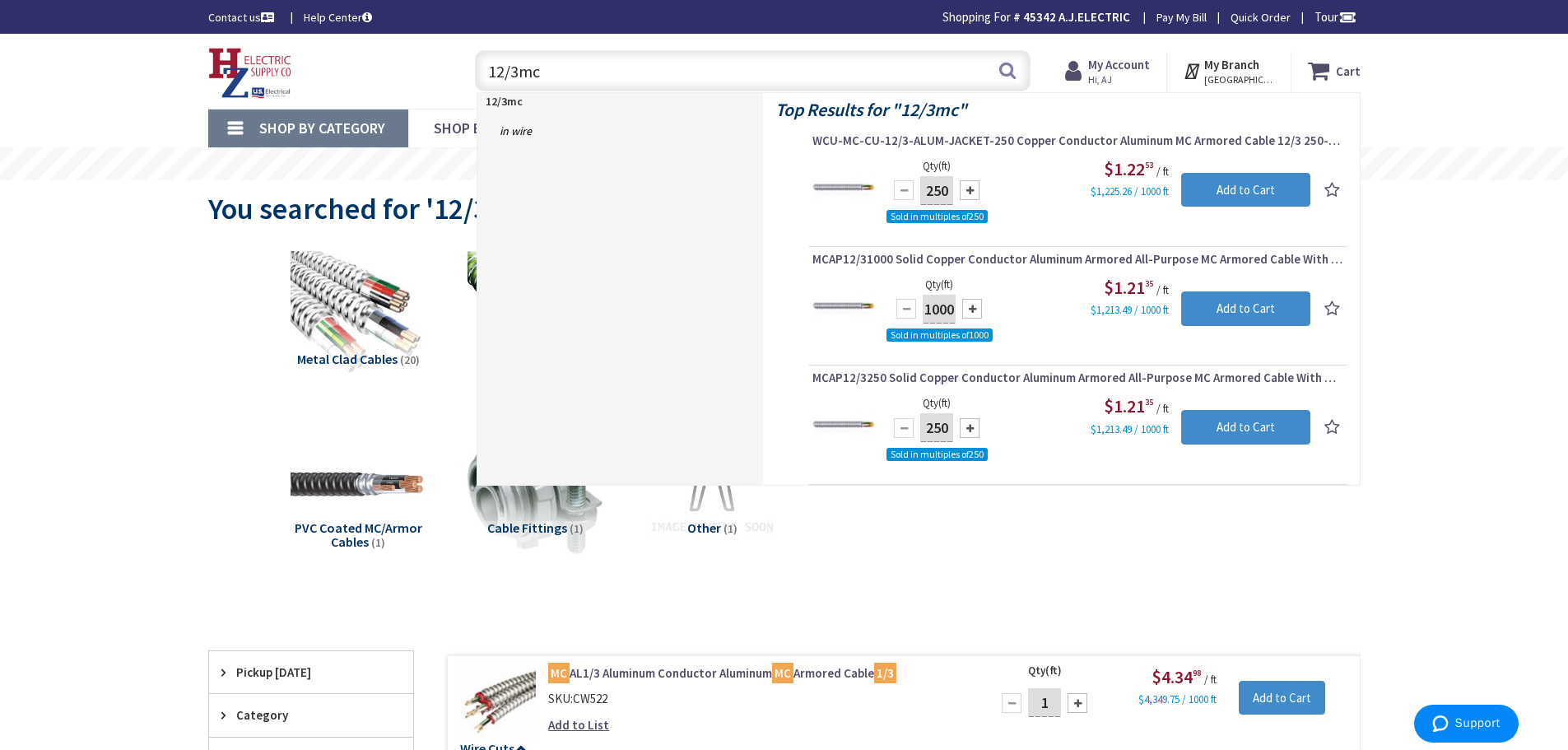 drag, startPoint x: 551, startPoint y: 68, endPoint x: 466, endPoint y: 63, distance: 85.146932 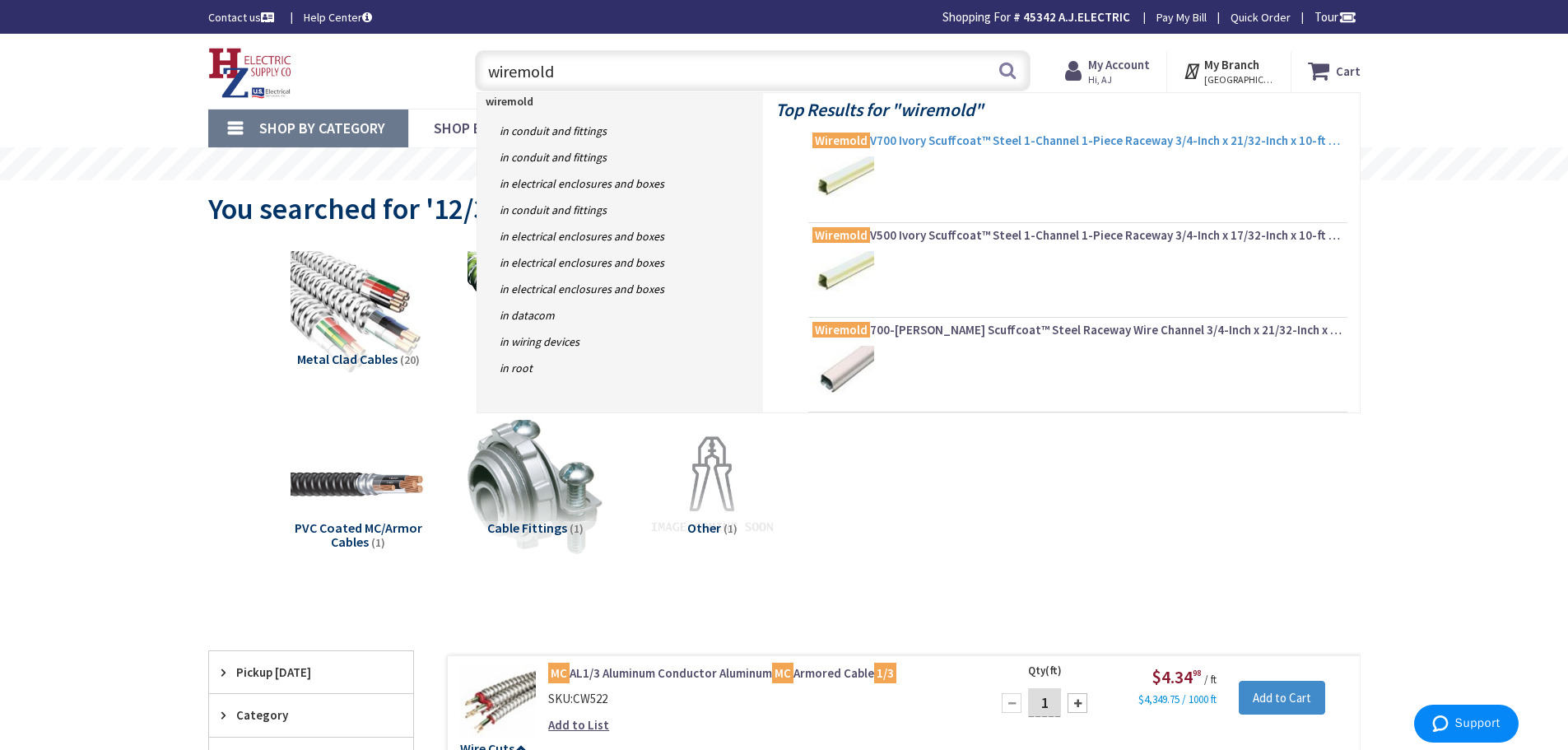 type on "wiremold" 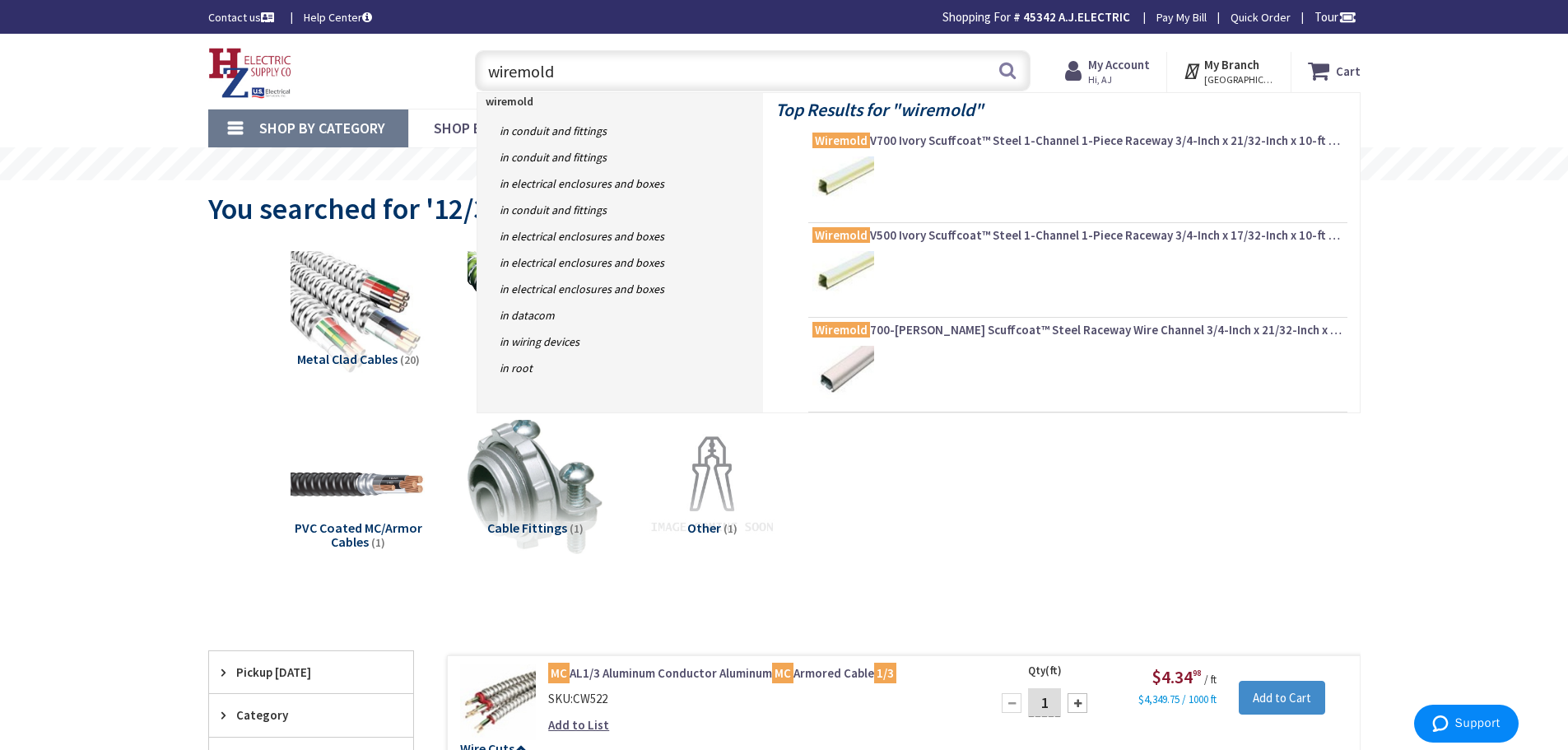 click on "Wiremold  V700 Ivory Scuffcoat™ Steel 1-Channel 1-Piece Raceway 3/4-Inch x 21/32-Inch x 10-ft 700® Series" at bounding box center [1077, 141] 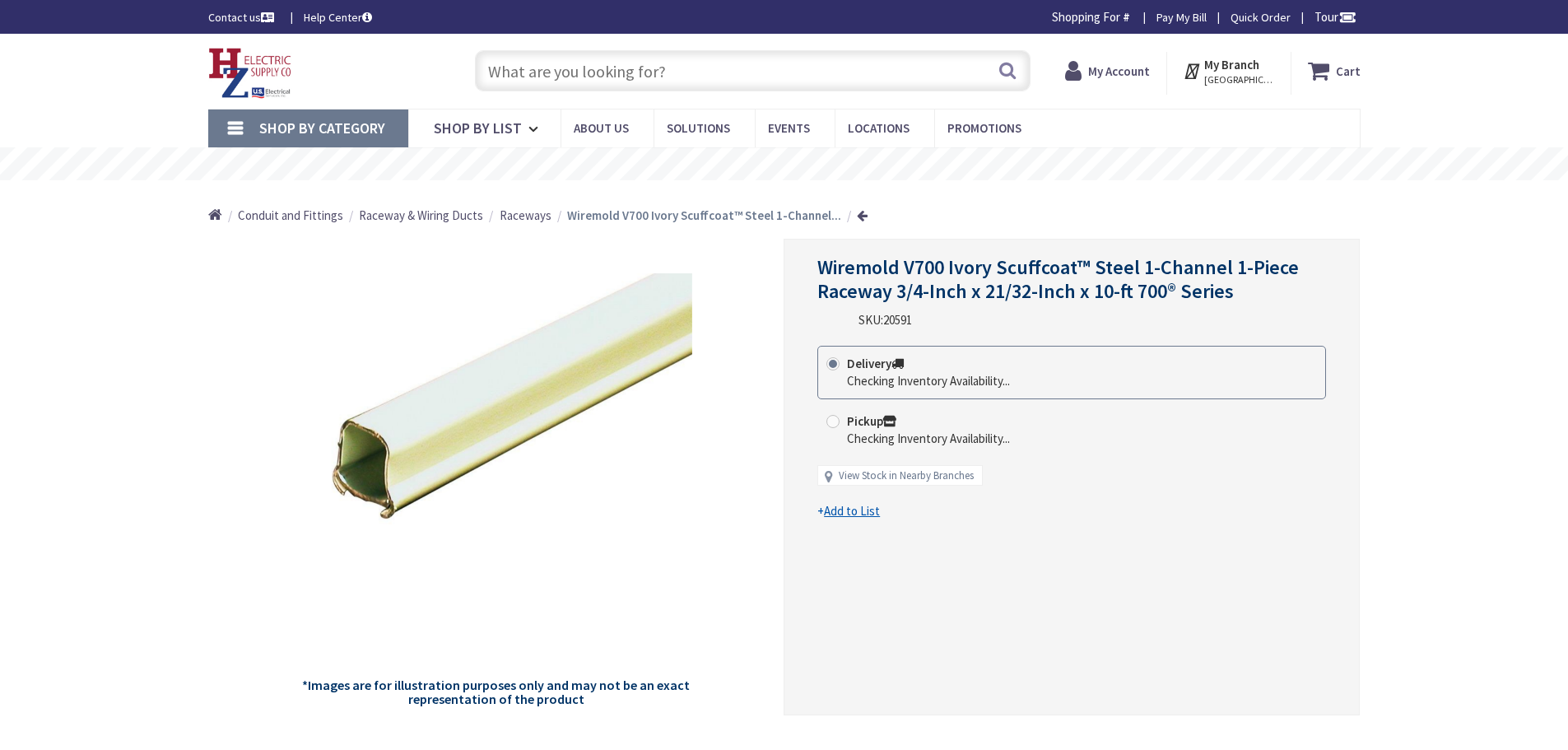 scroll, scrollTop: 0, scrollLeft: 0, axis: both 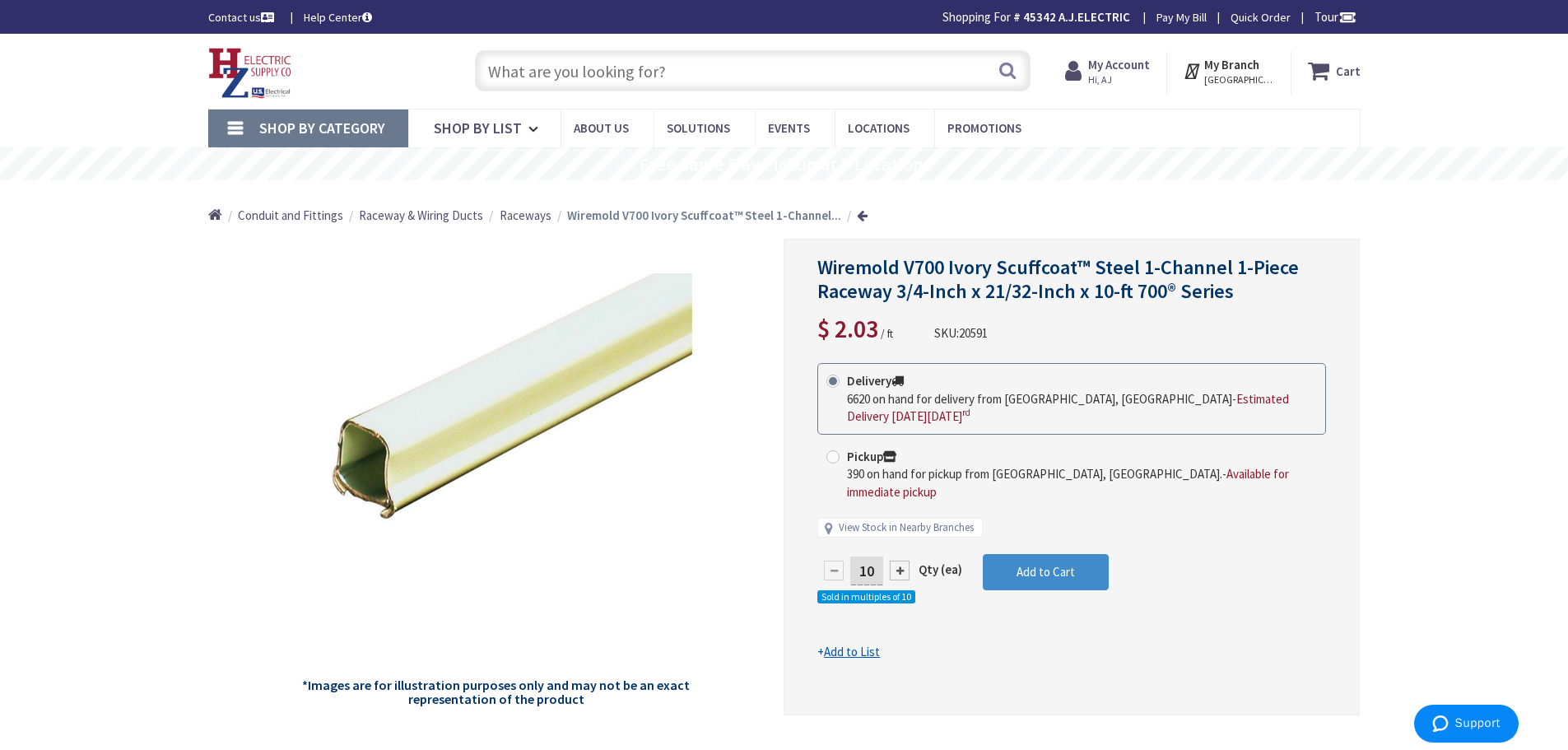 click at bounding box center (752, 71) 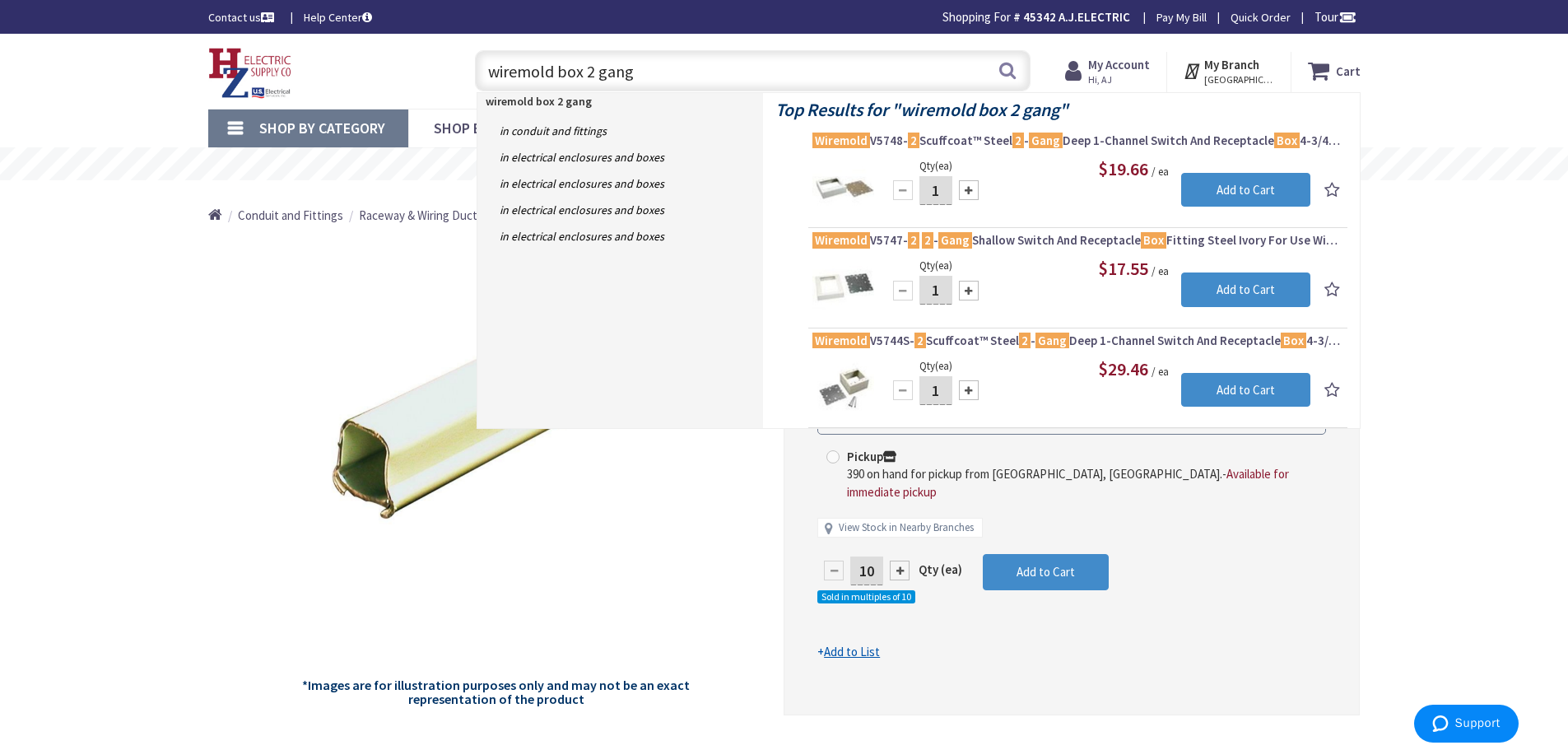 click on "wiremold box 2 gang" at bounding box center [752, 71] 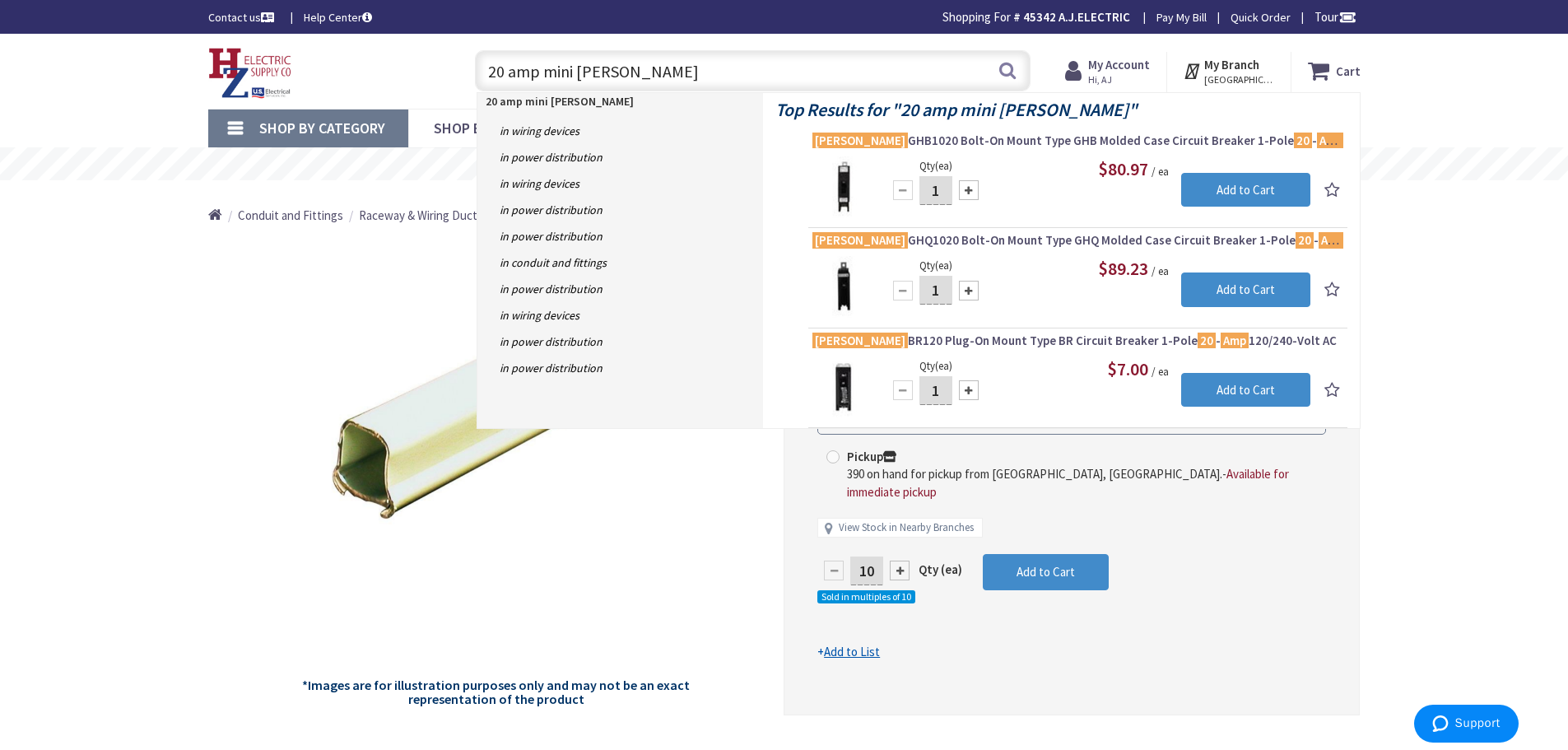 click on "20 amp mini eaton" at bounding box center (752, 71) 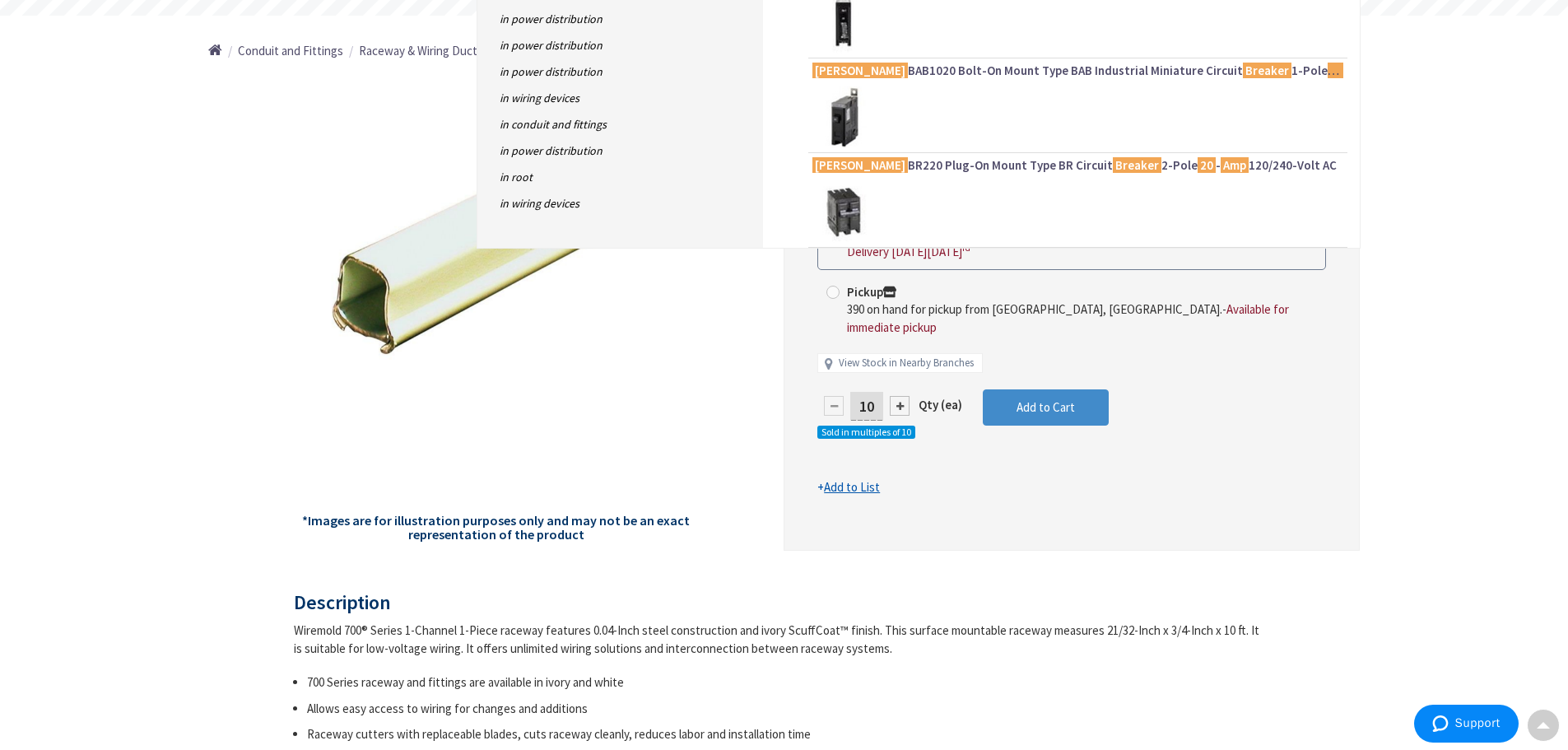 scroll, scrollTop: 0, scrollLeft: 0, axis: both 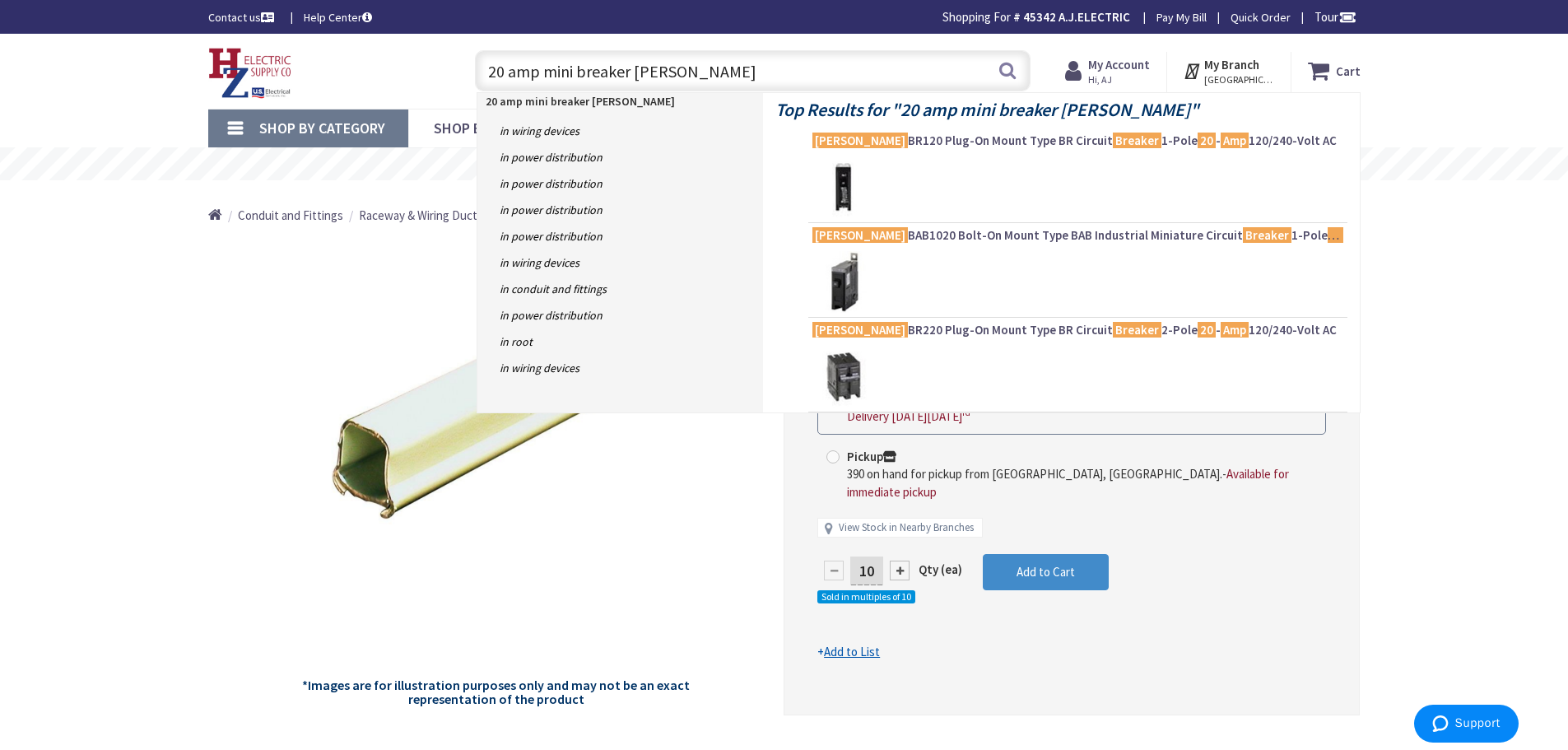 type on "20 amp mini breaker eaton" 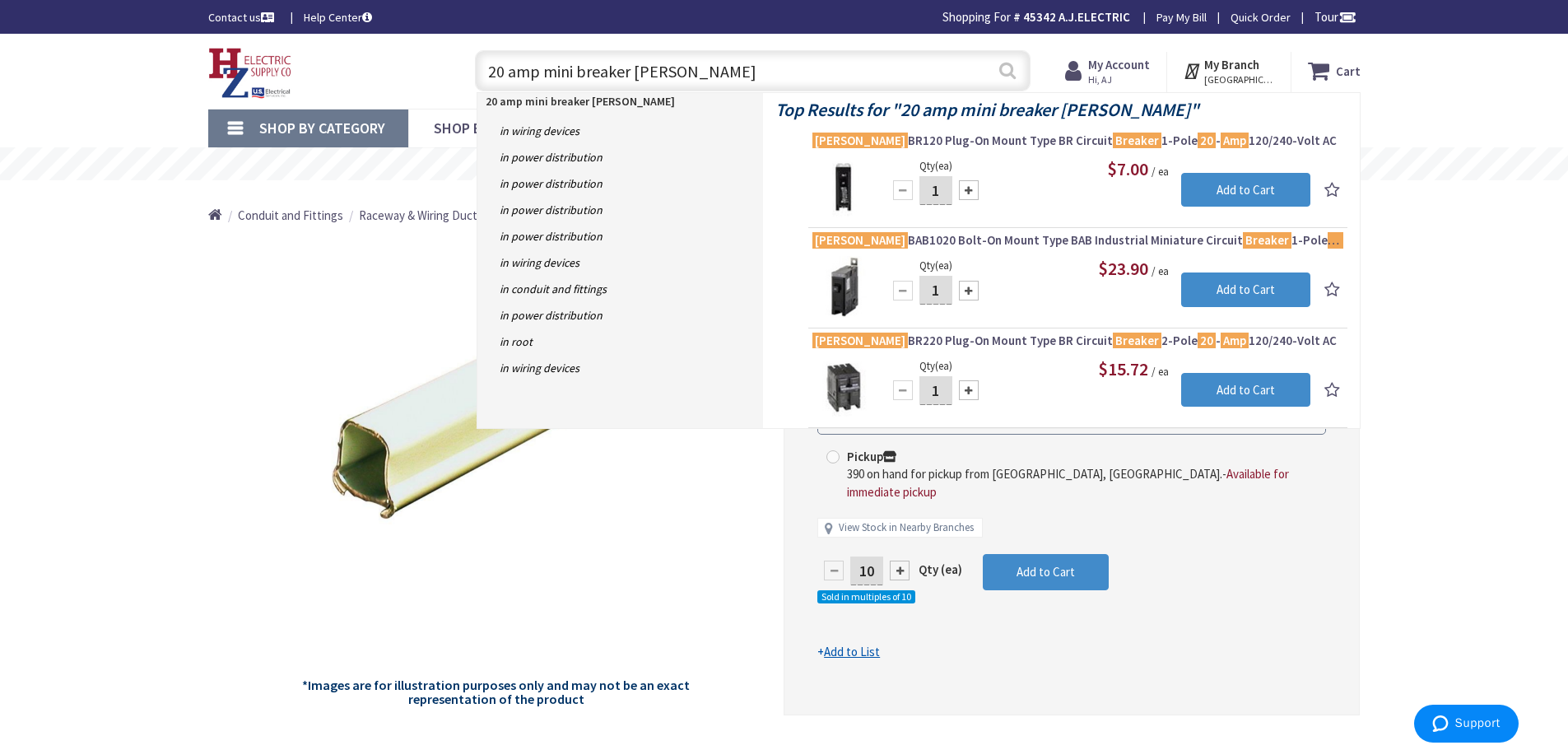 click on "Search" at bounding box center [1007, 70] 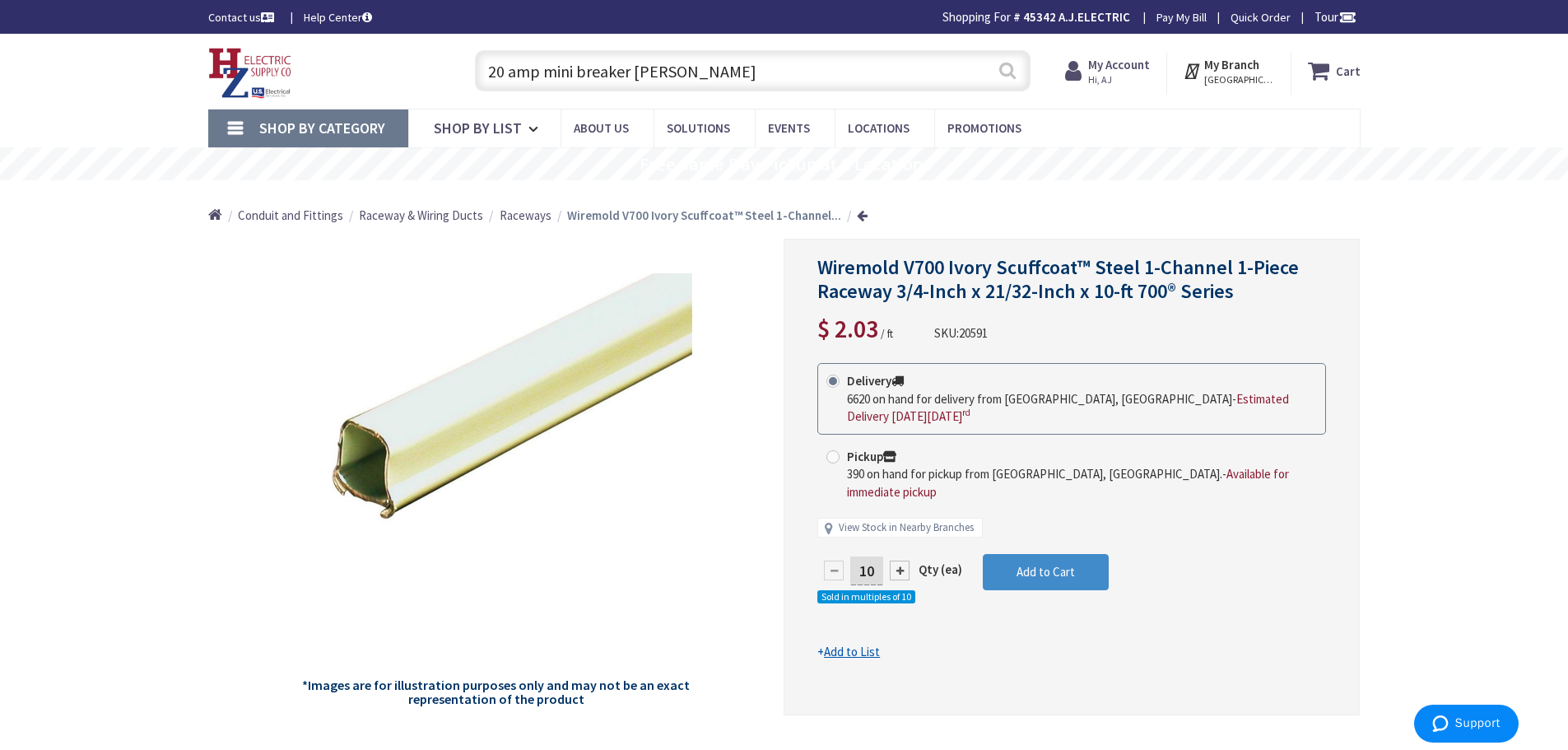 click on "Search" at bounding box center [1007, 70] 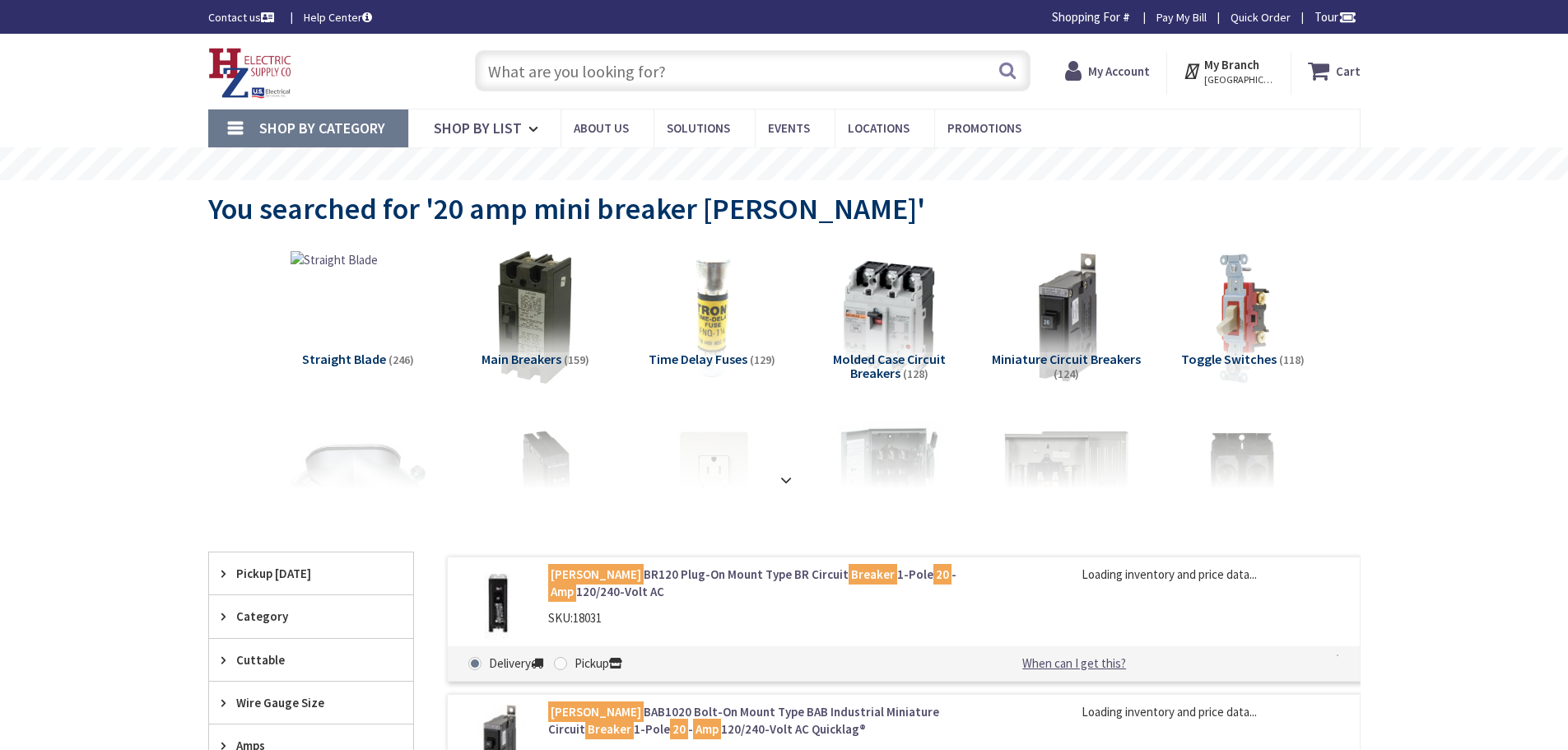 scroll, scrollTop: 0, scrollLeft: 0, axis: both 